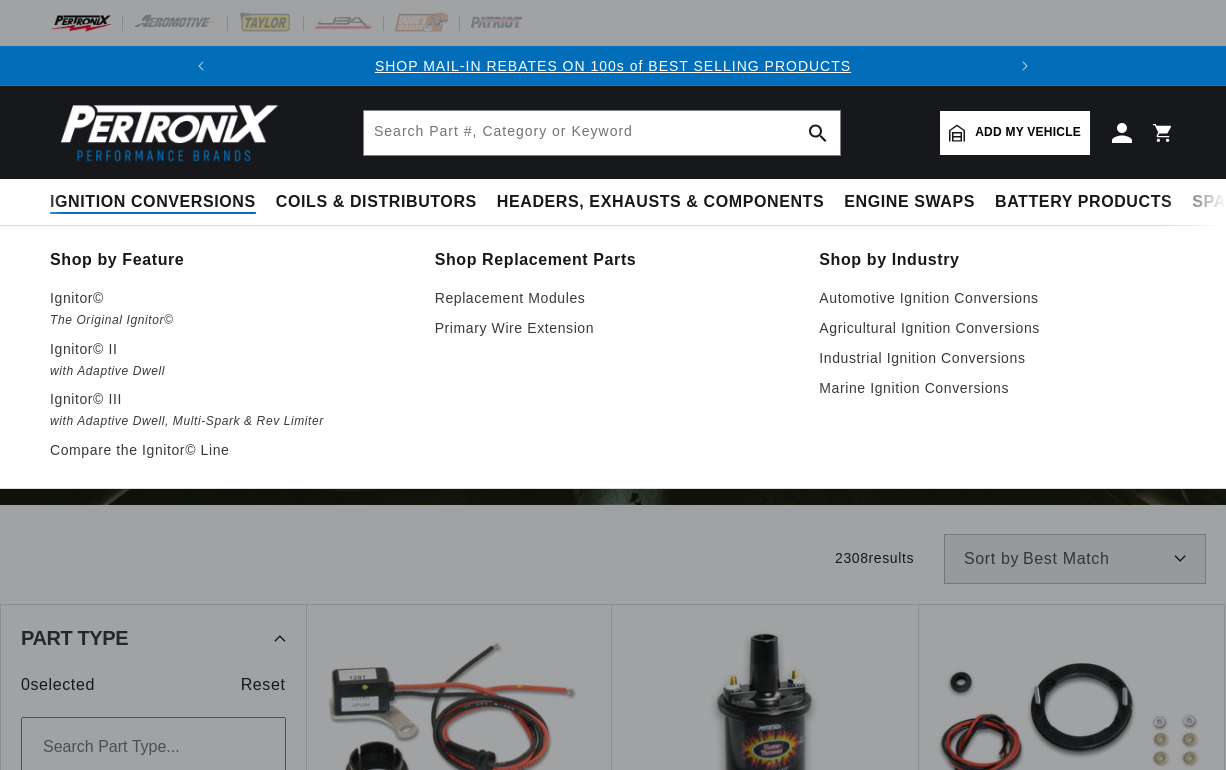 scroll, scrollTop: 0, scrollLeft: 0, axis: both 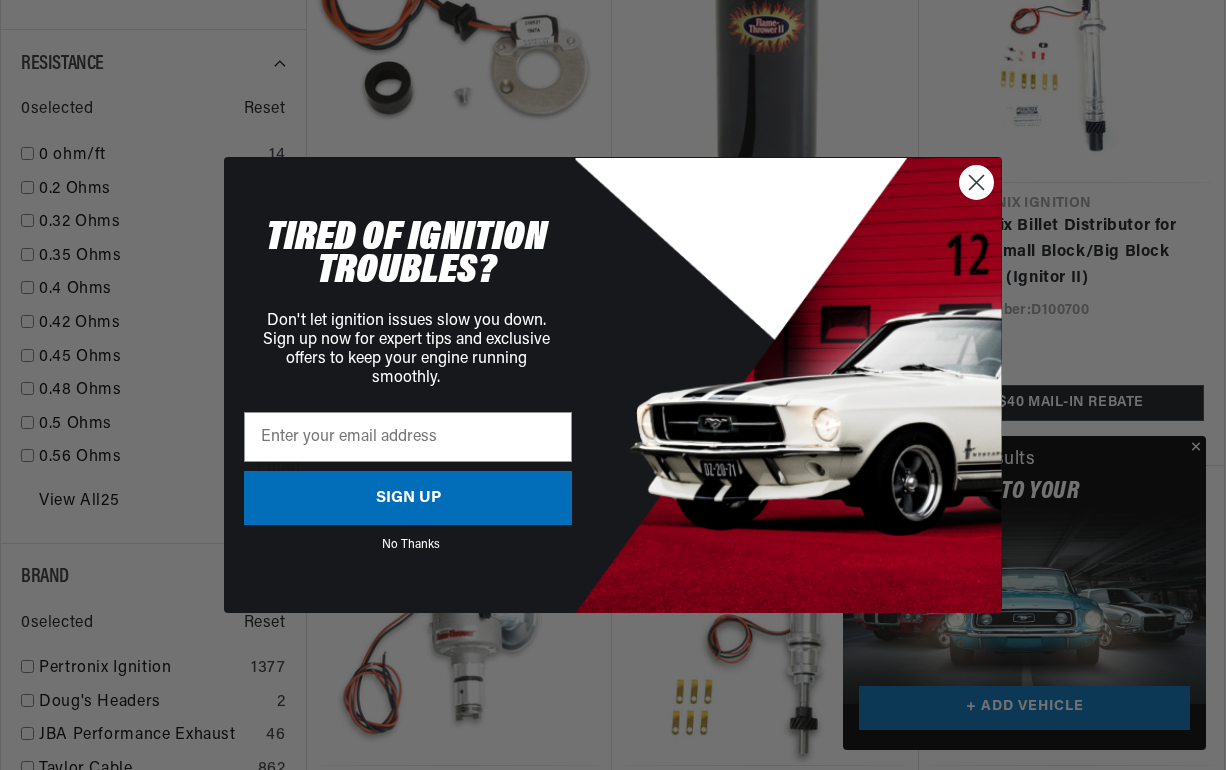 click 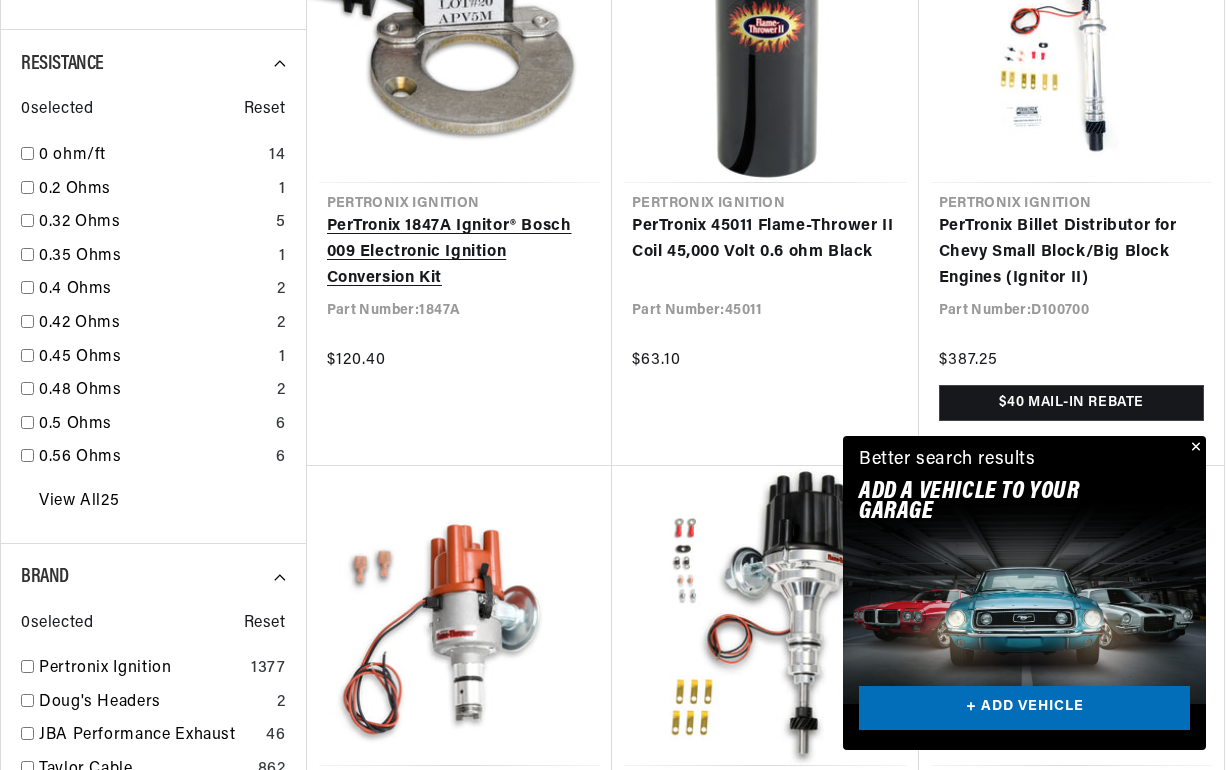 scroll, scrollTop: 0, scrollLeft: 747, axis: horizontal 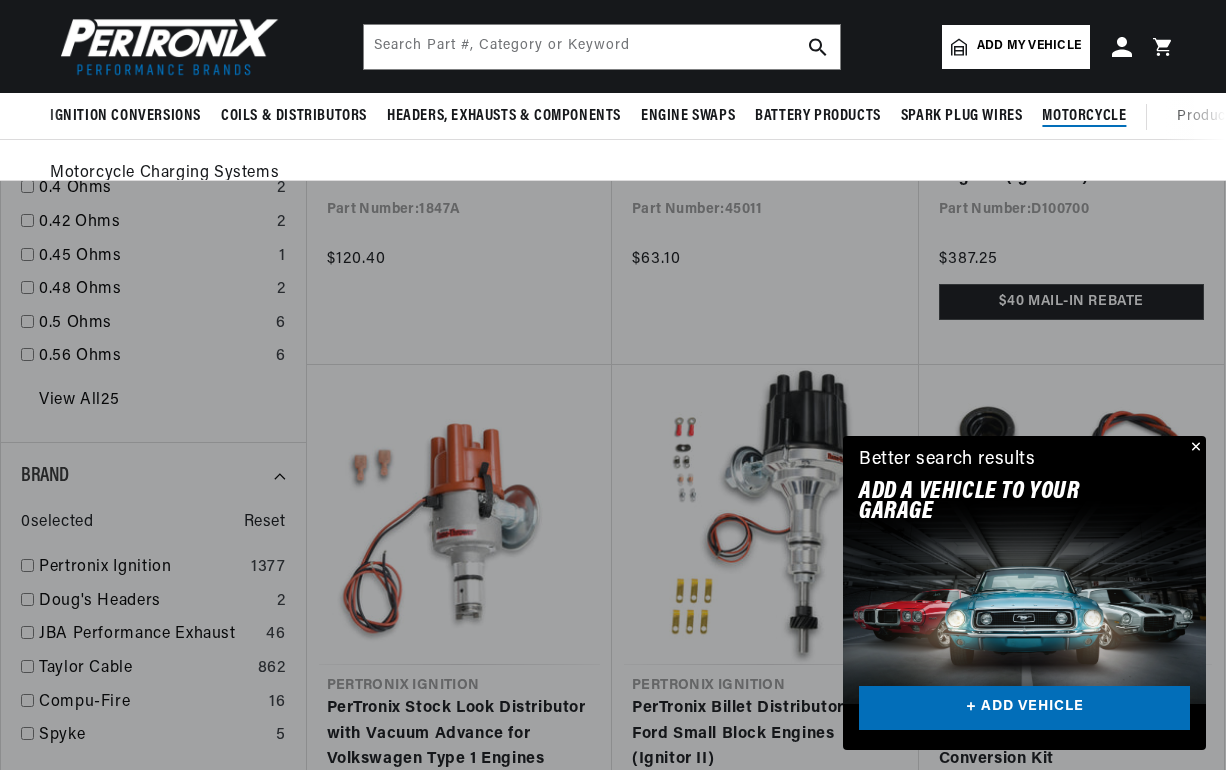 click on "Motorcycle" at bounding box center (1084, 116) 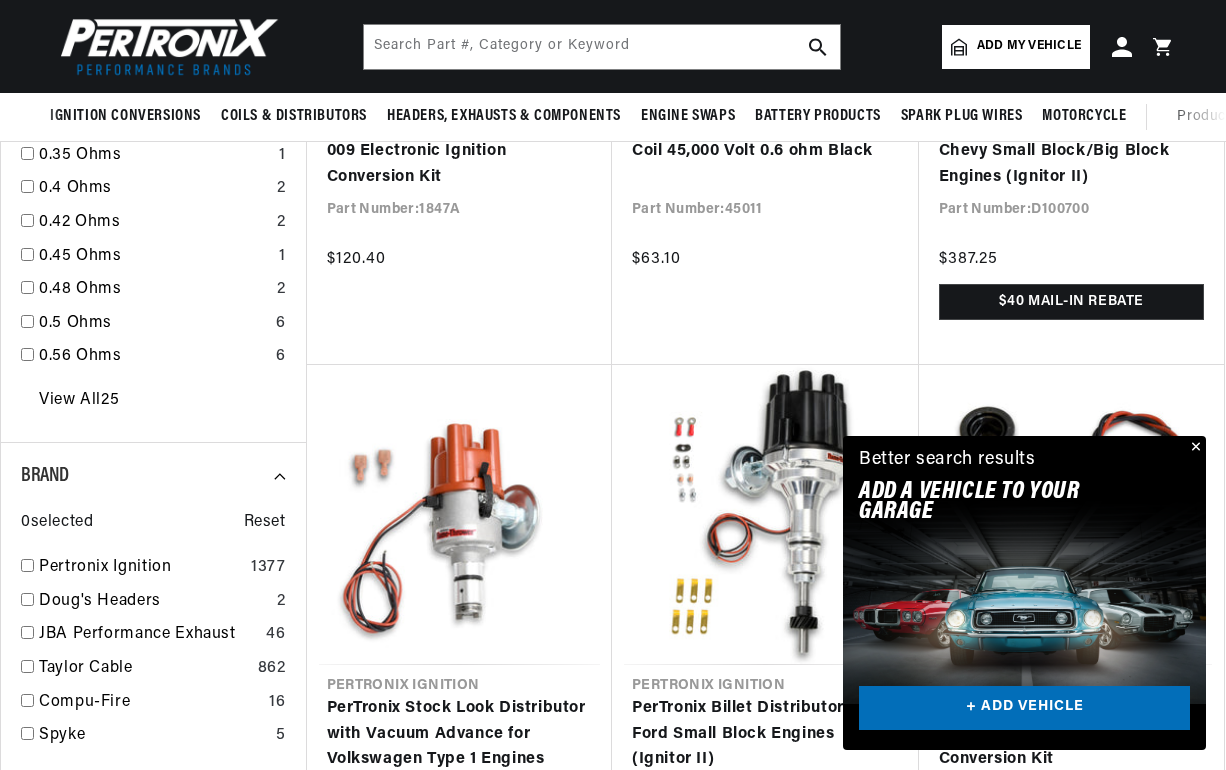 click at bounding box center (1194, 448) 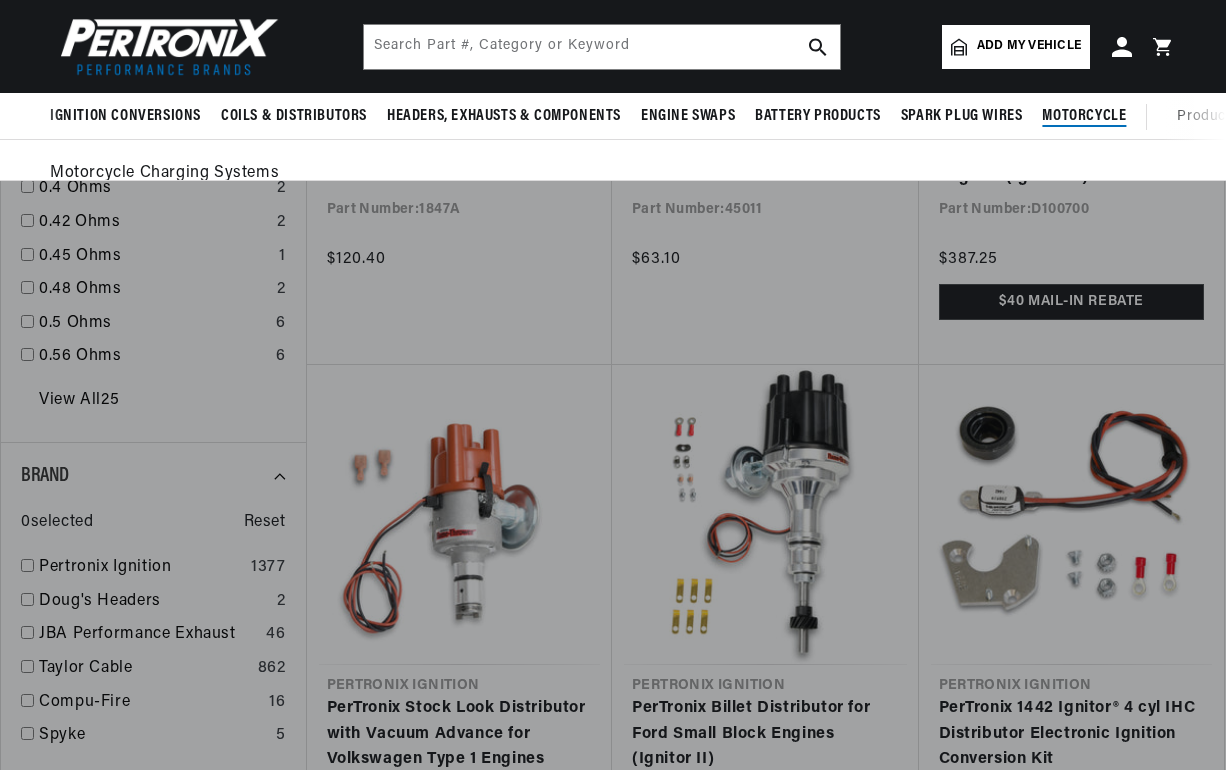 scroll, scrollTop: 0, scrollLeft: 747, axis: horizontal 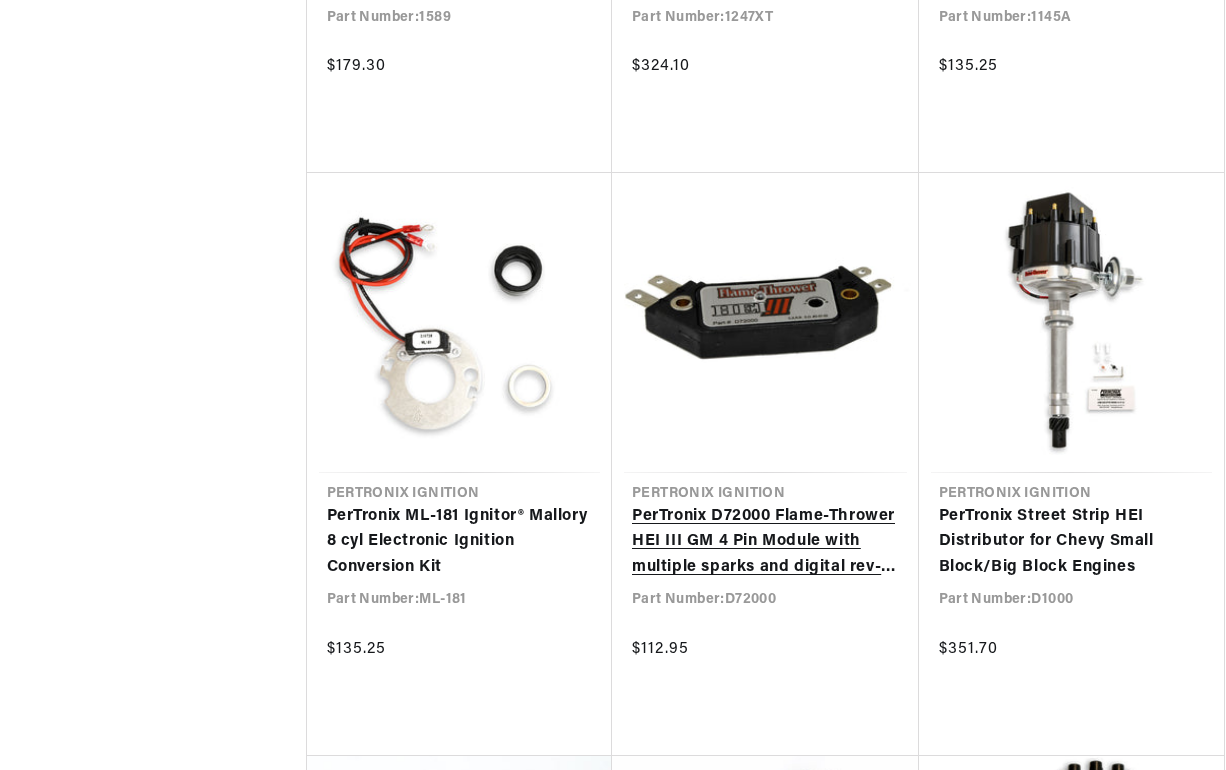 click on "PerTronix D72000 Flame-Thrower HEI III GM 4 Pin Module with multiple sparks and digital rev-limiter" at bounding box center [765, 542] 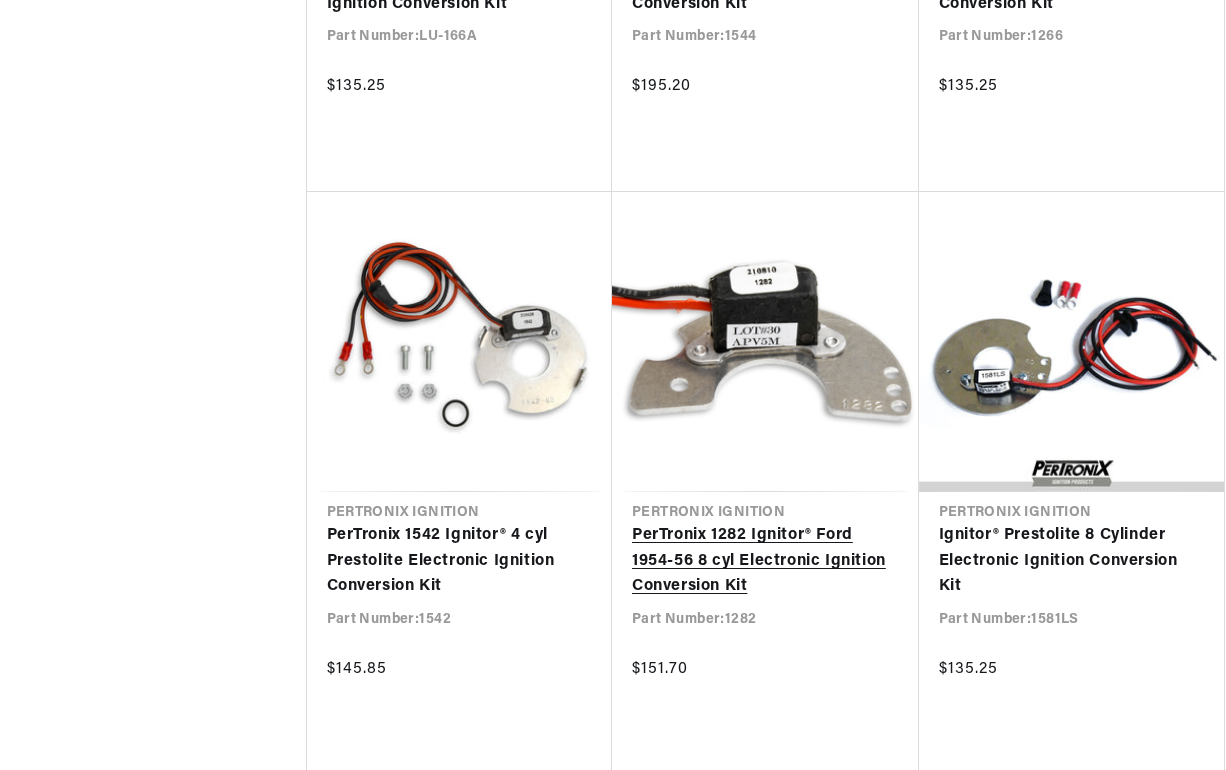 scroll, scrollTop: 14467, scrollLeft: 0, axis: vertical 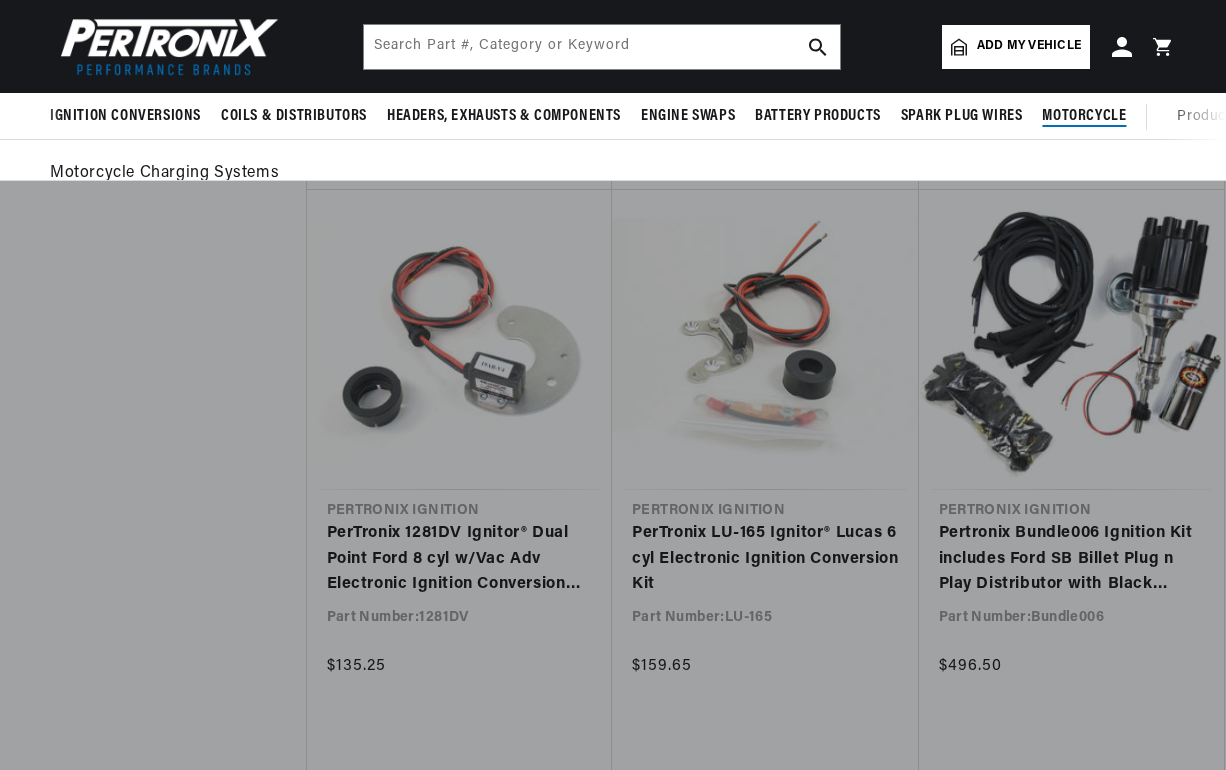 click on "Motorcycle" at bounding box center [1084, 116] 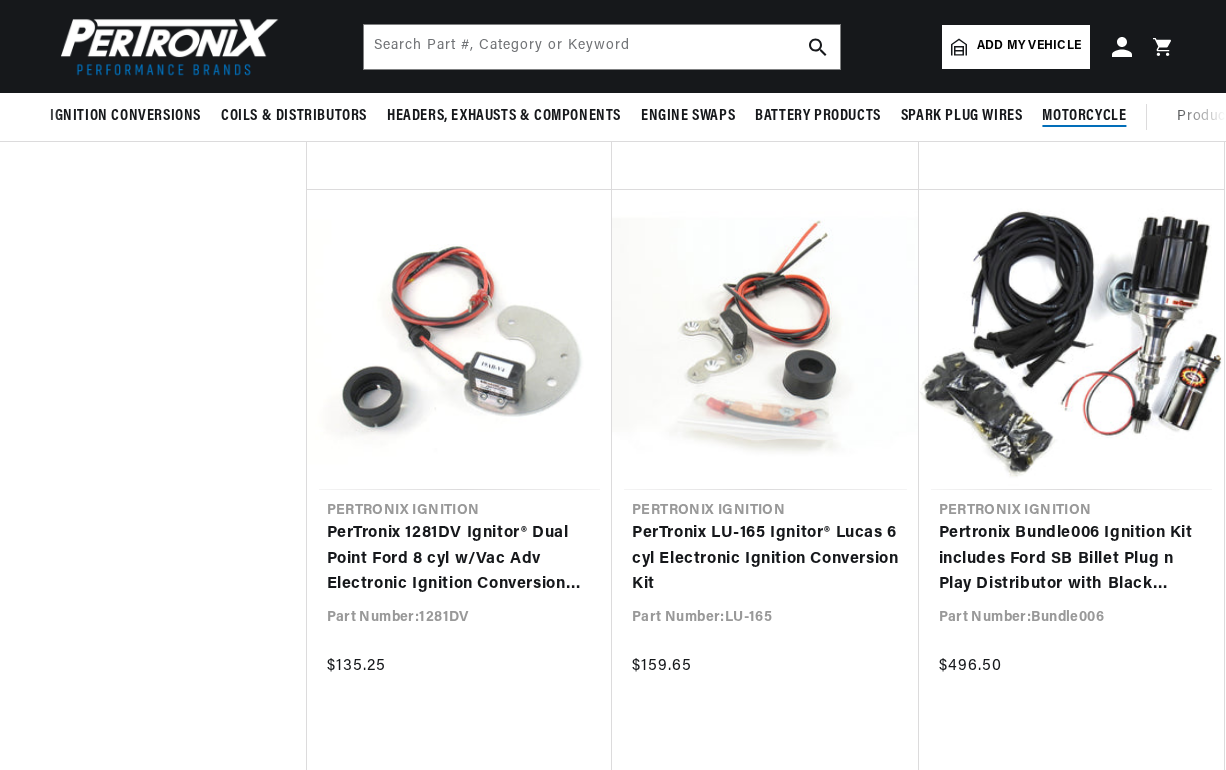 click on "Motorcycle" at bounding box center (1084, 116) 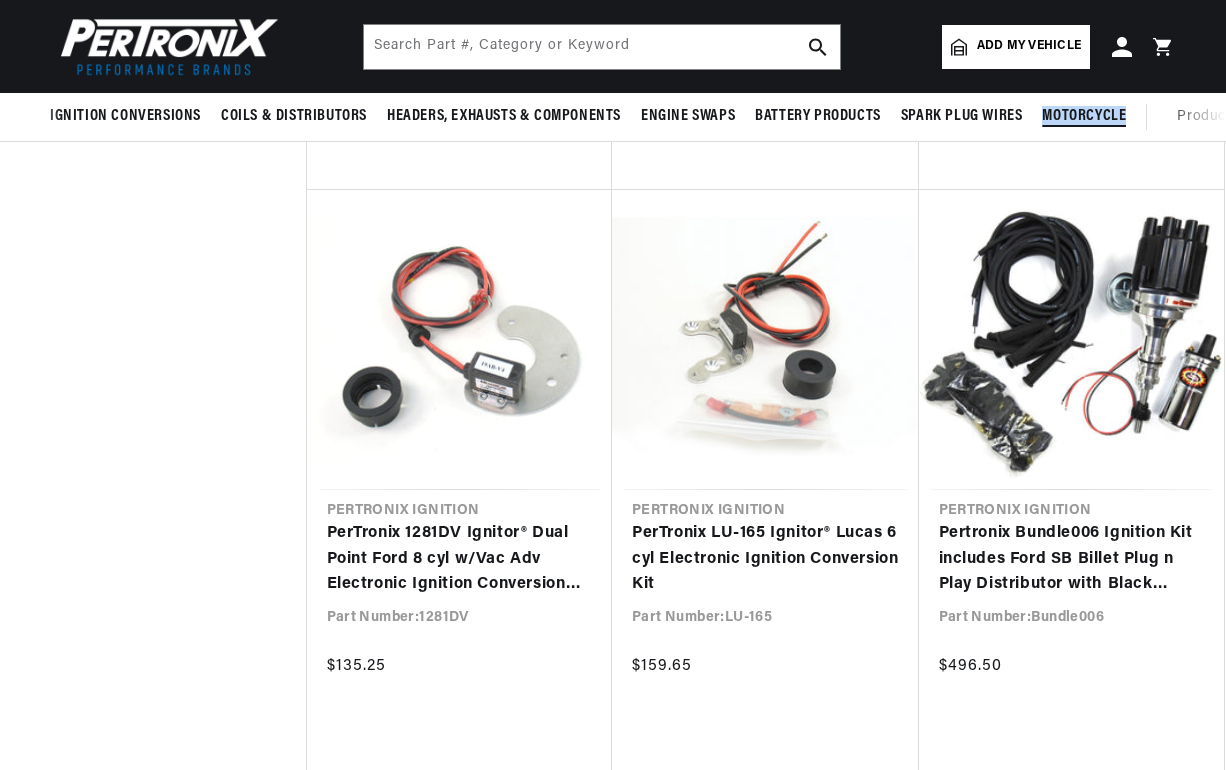 click on "Motorcycle" at bounding box center [1084, 116] 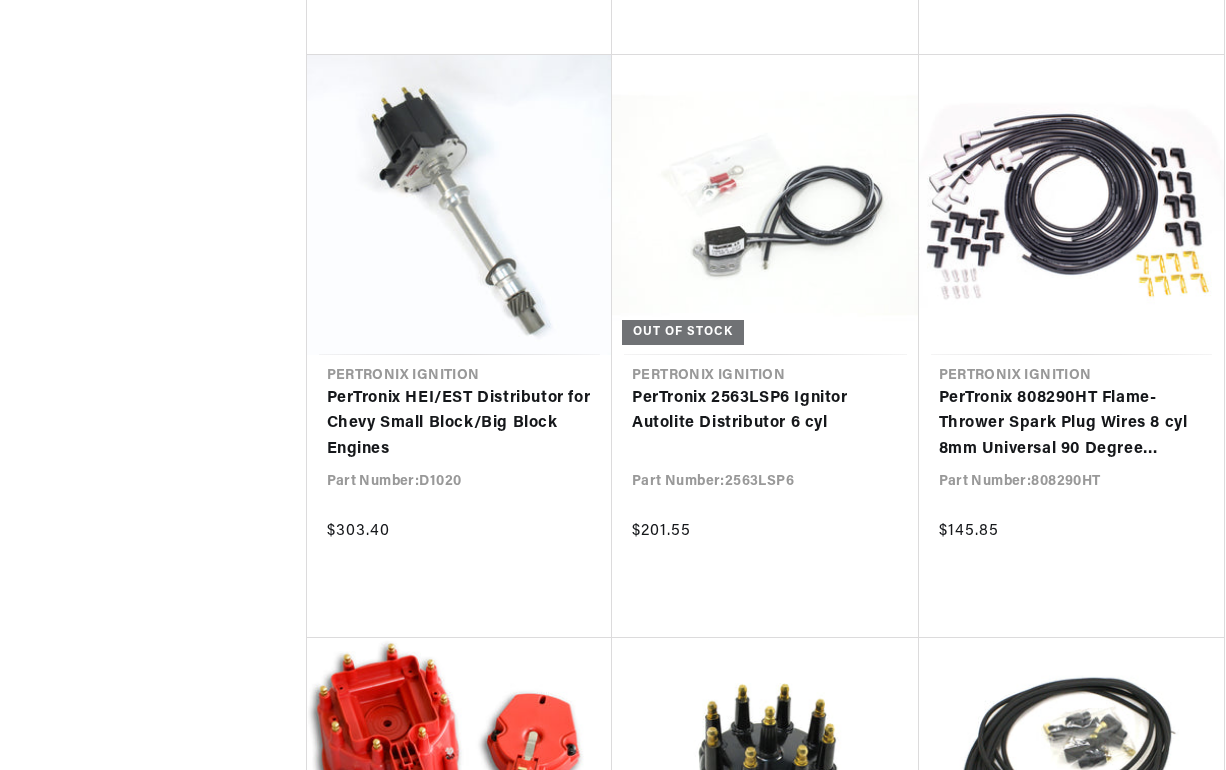 scroll, scrollTop: 41958, scrollLeft: 0, axis: vertical 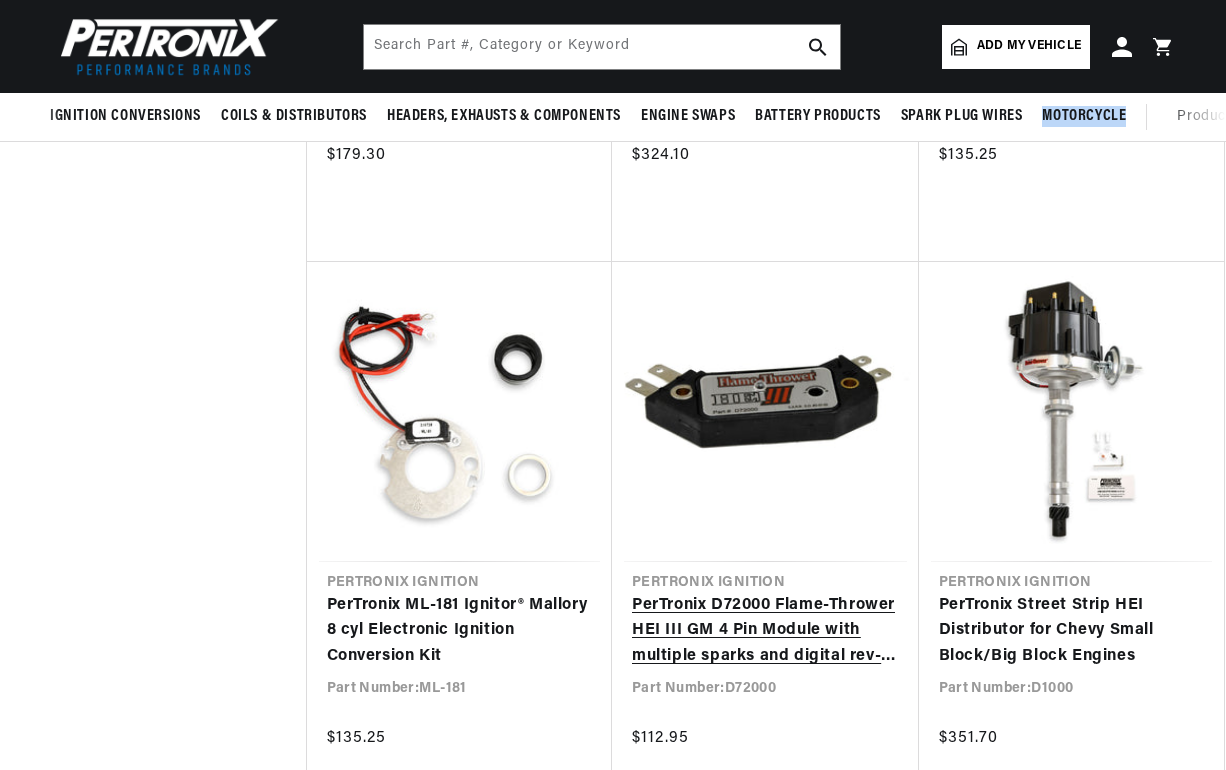 click on "PerTronix D72000 Flame-Thrower HEI III GM 4 Pin Module with multiple sparks and digital rev-limiter" at bounding box center (765, 631) 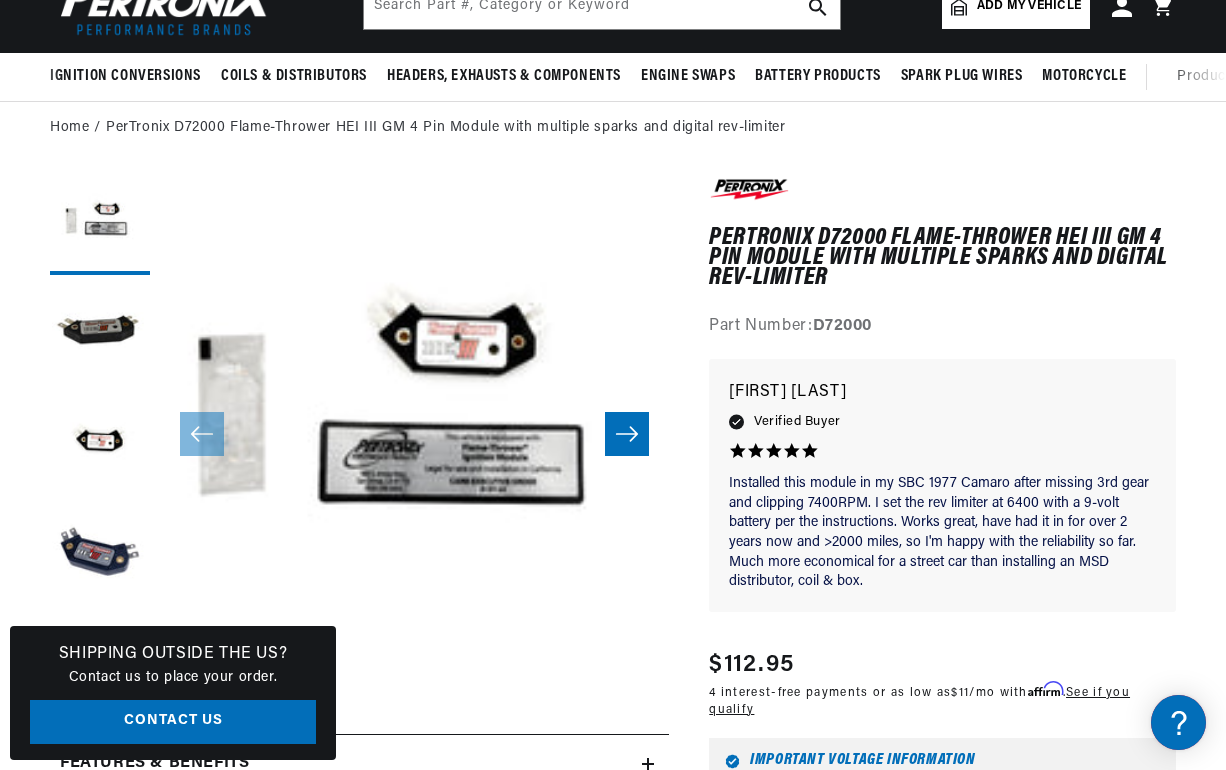 scroll, scrollTop: 137, scrollLeft: 0, axis: vertical 